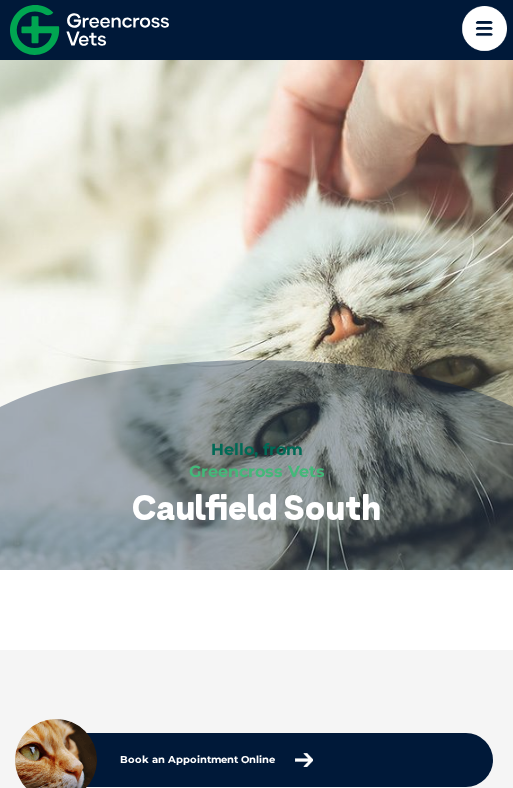 scroll, scrollTop: 0, scrollLeft: 0, axis: both 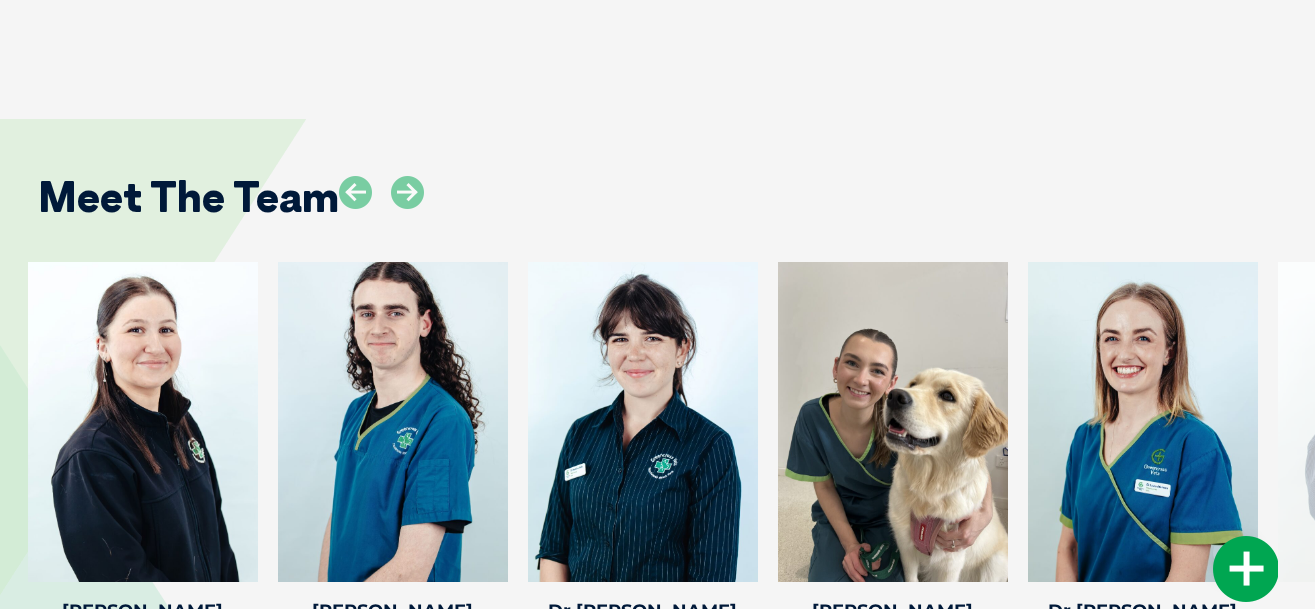 click at bounding box center [1246, 569] 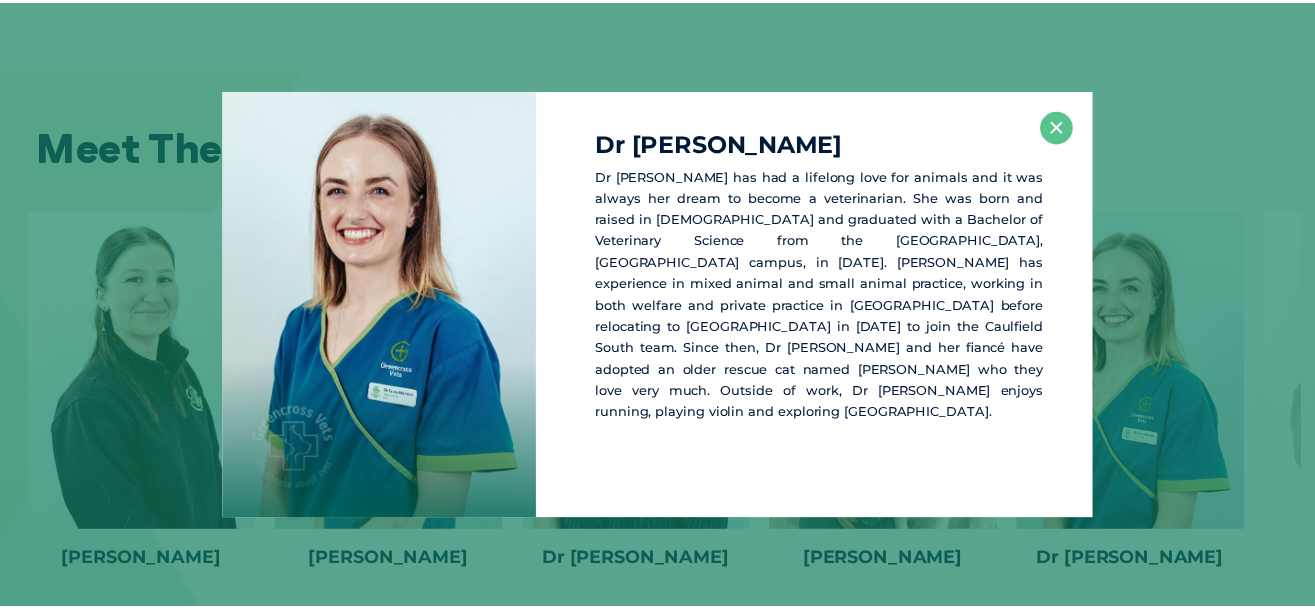 scroll, scrollTop: 7117, scrollLeft: 0, axis: vertical 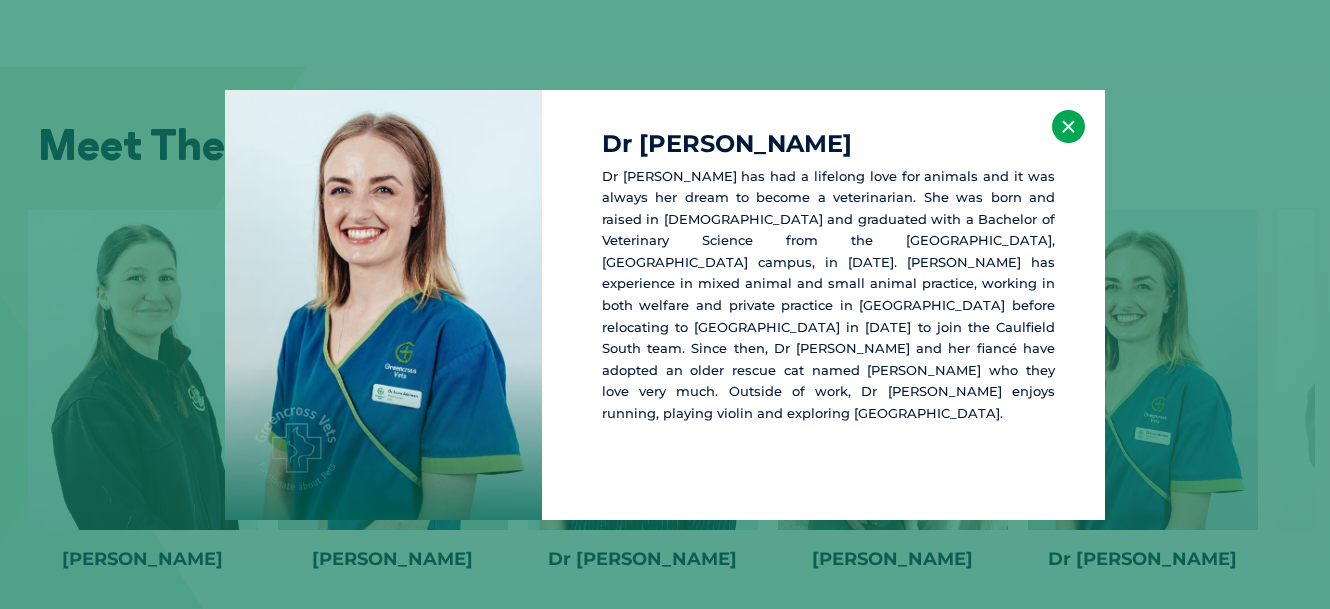 click on "×" at bounding box center [1068, 126] 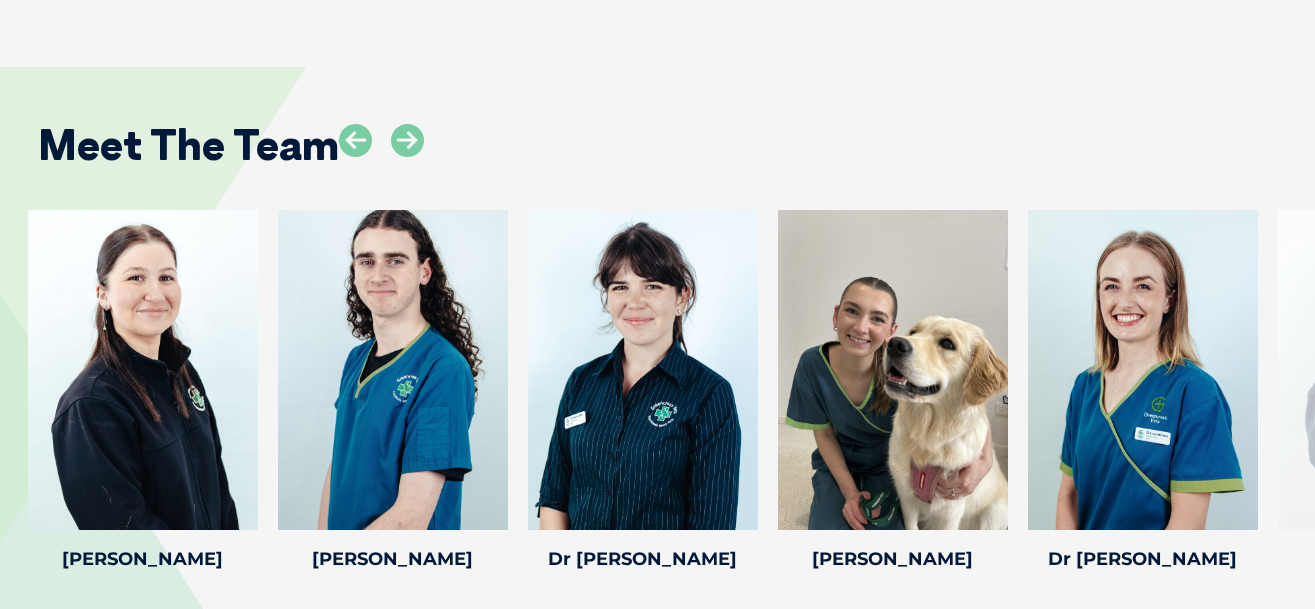 click at bounding box center (1393, 370) 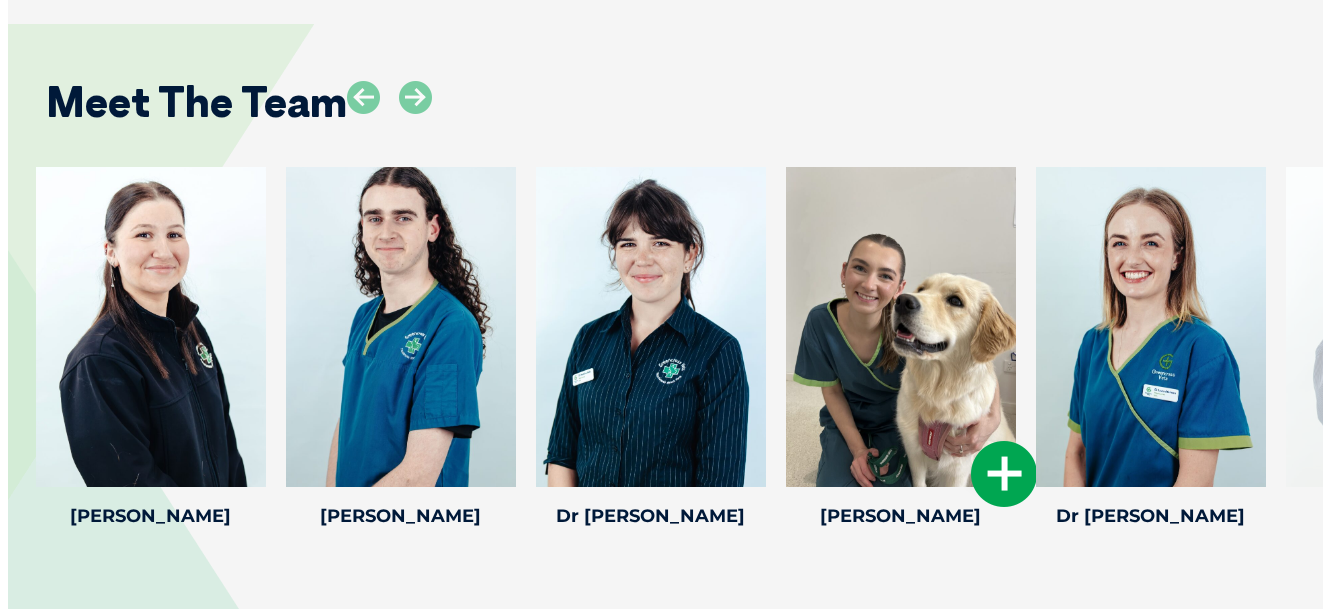 scroll, scrollTop: 7169, scrollLeft: 0, axis: vertical 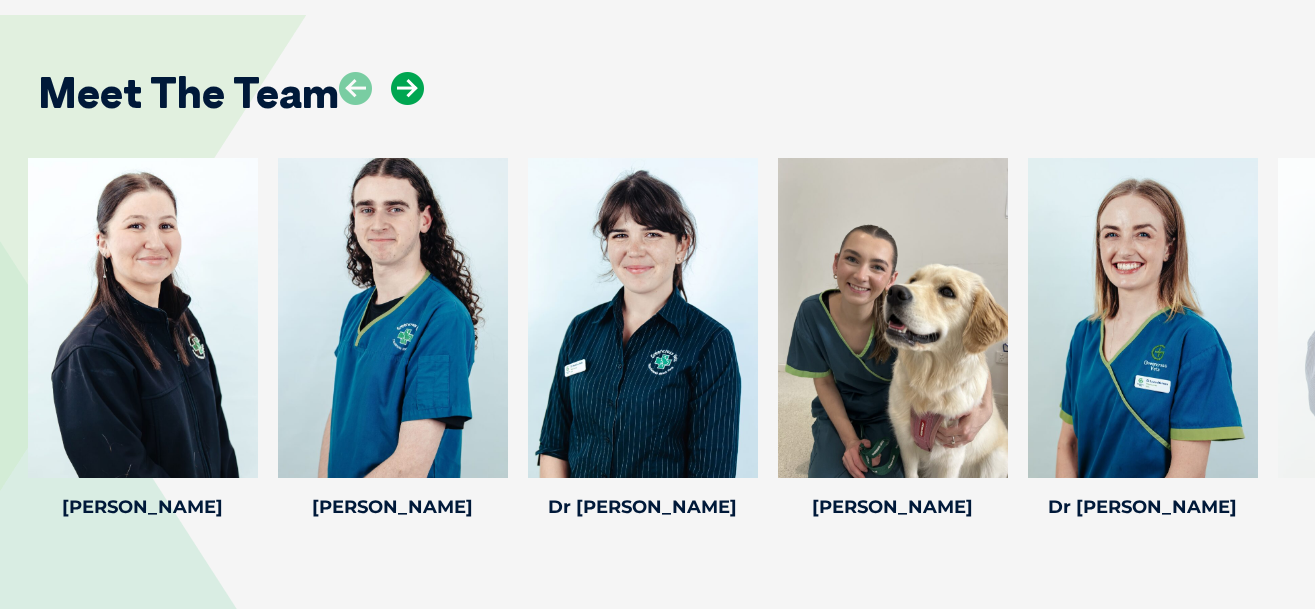 click at bounding box center [407, 88] 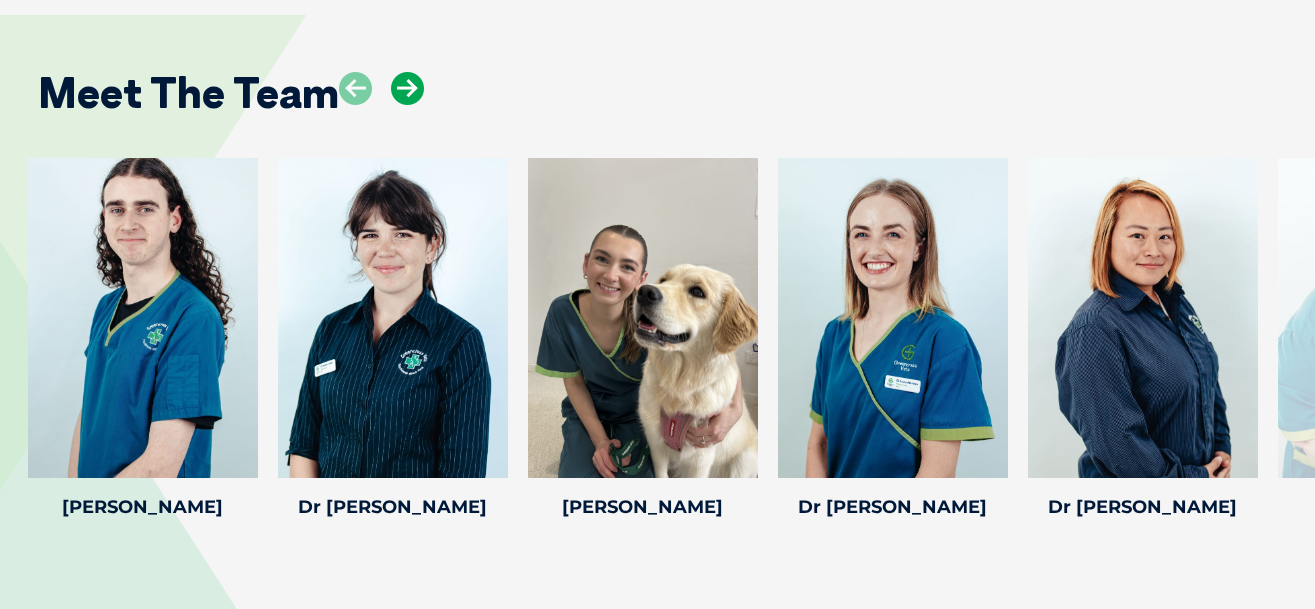 click at bounding box center (407, 88) 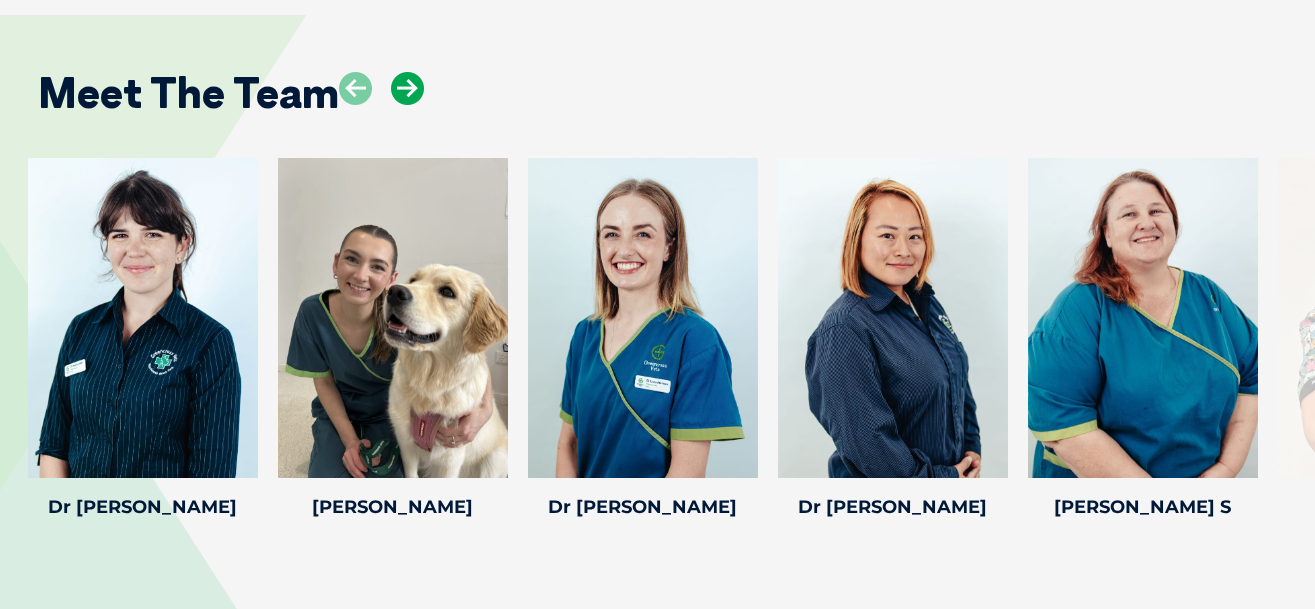 click at bounding box center [407, 88] 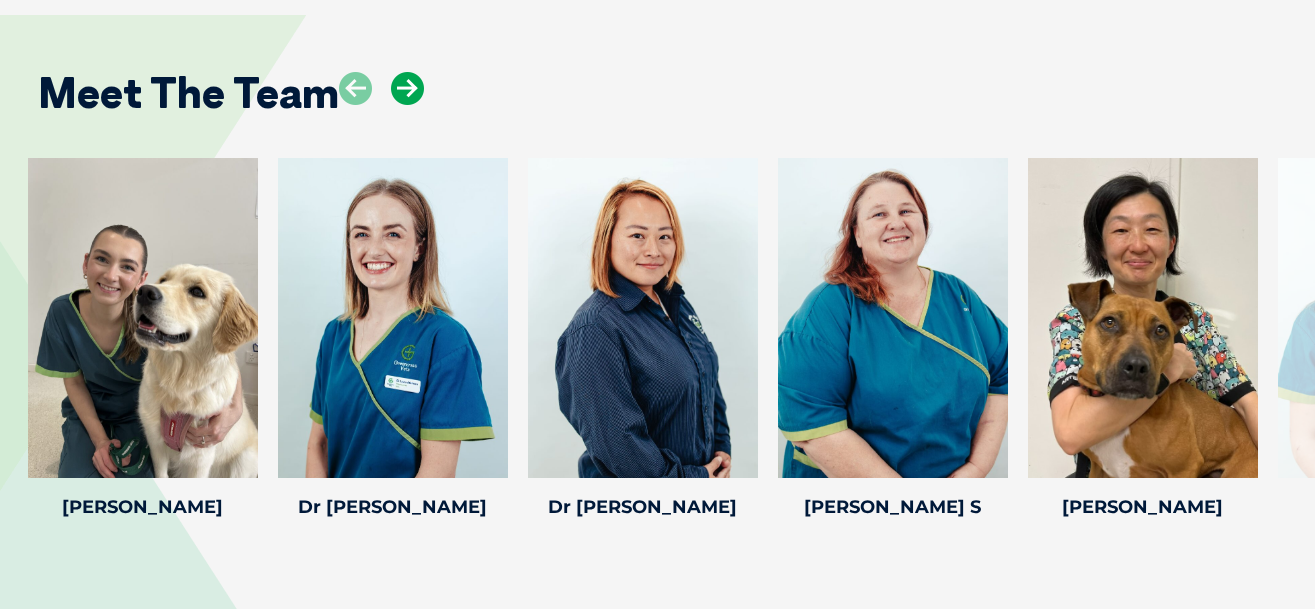 click at bounding box center (407, 88) 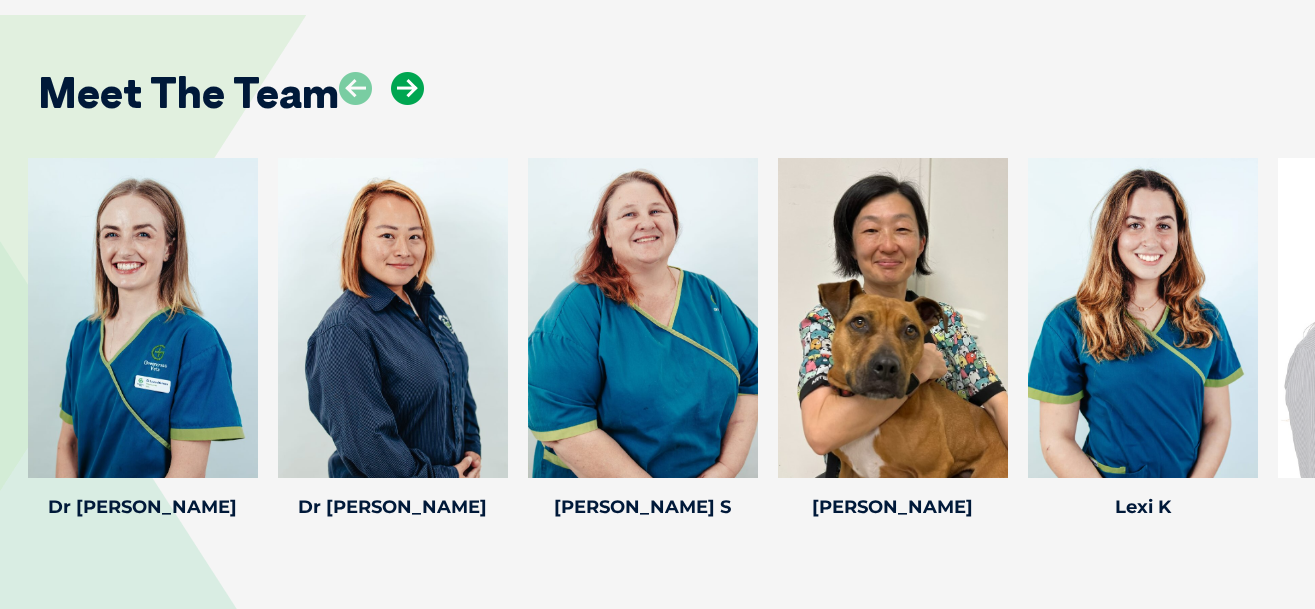 click at bounding box center (407, 88) 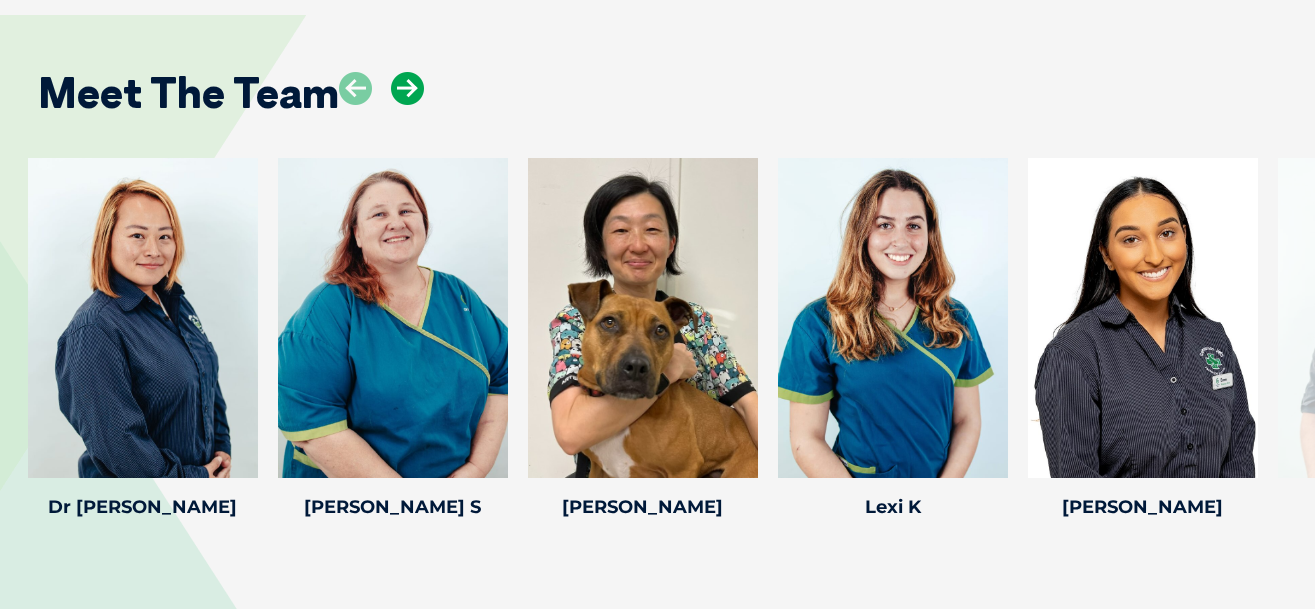 click at bounding box center [407, 88] 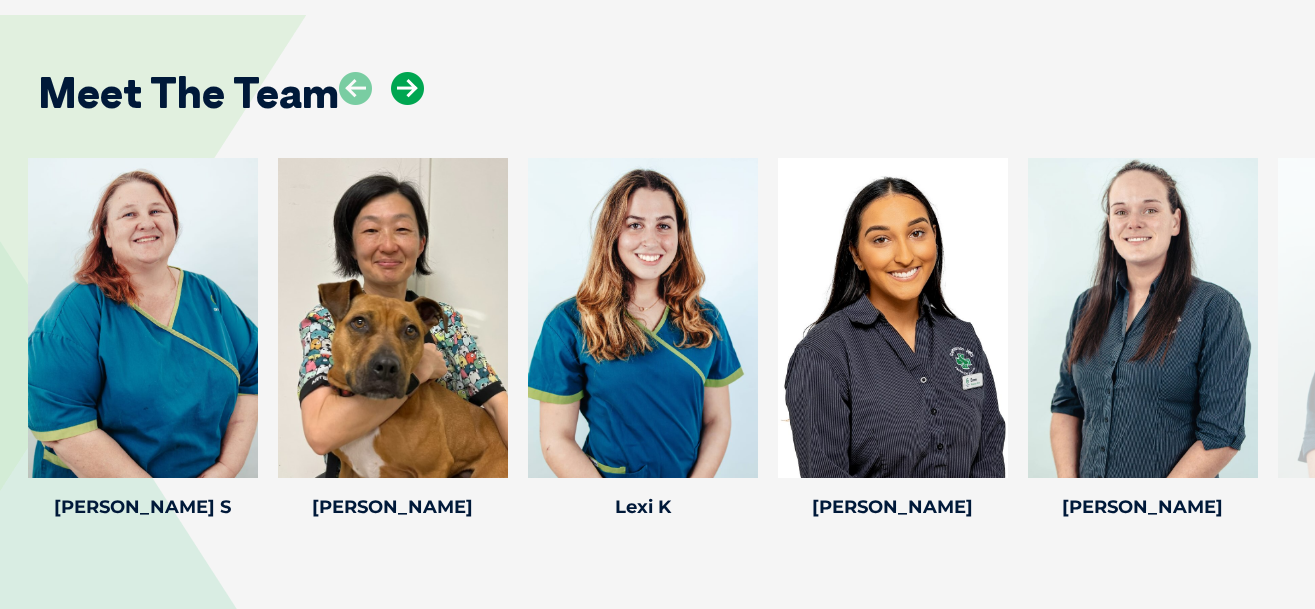 click at bounding box center (407, 88) 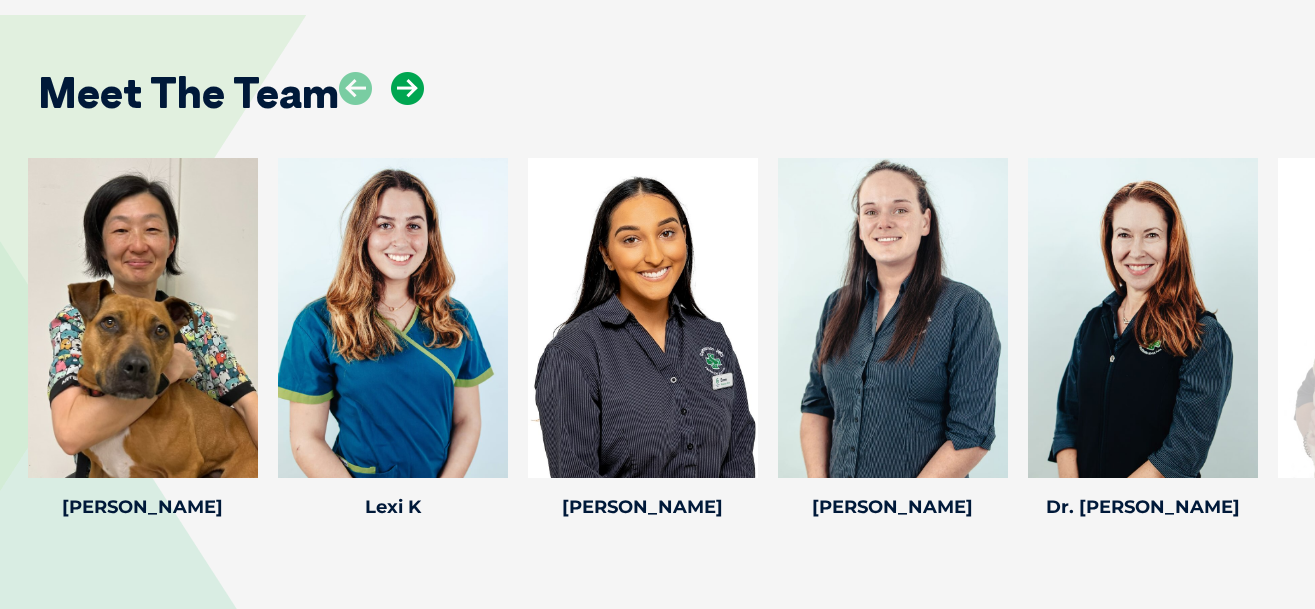 click at bounding box center [407, 88] 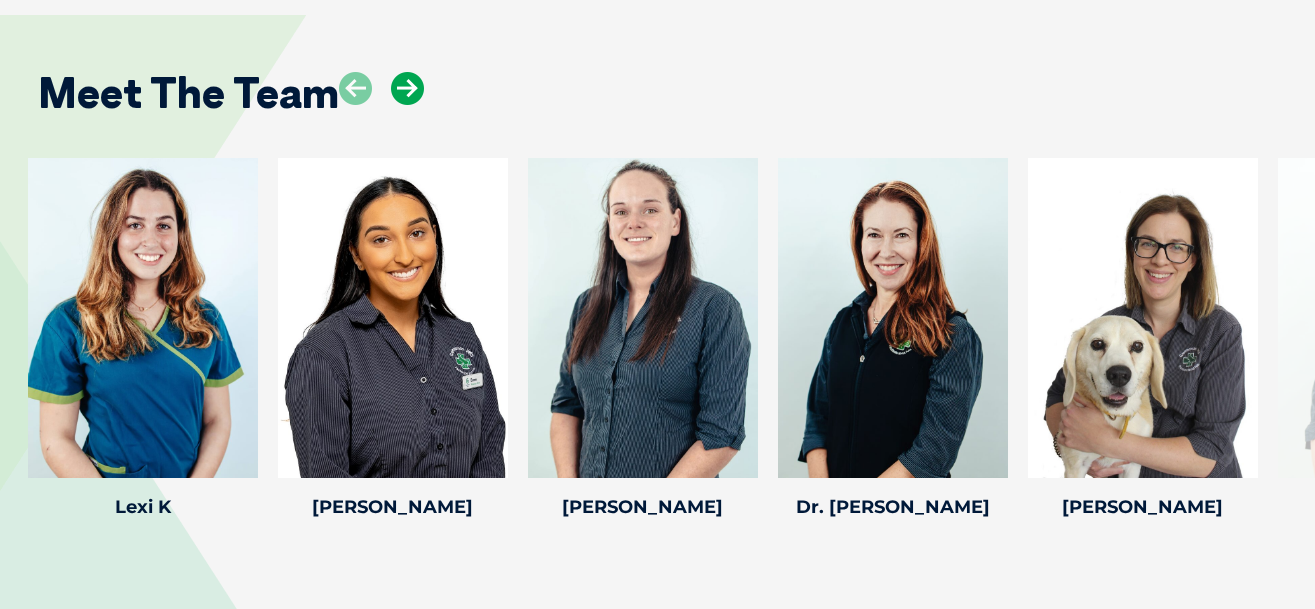 click at bounding box center [407, 88] 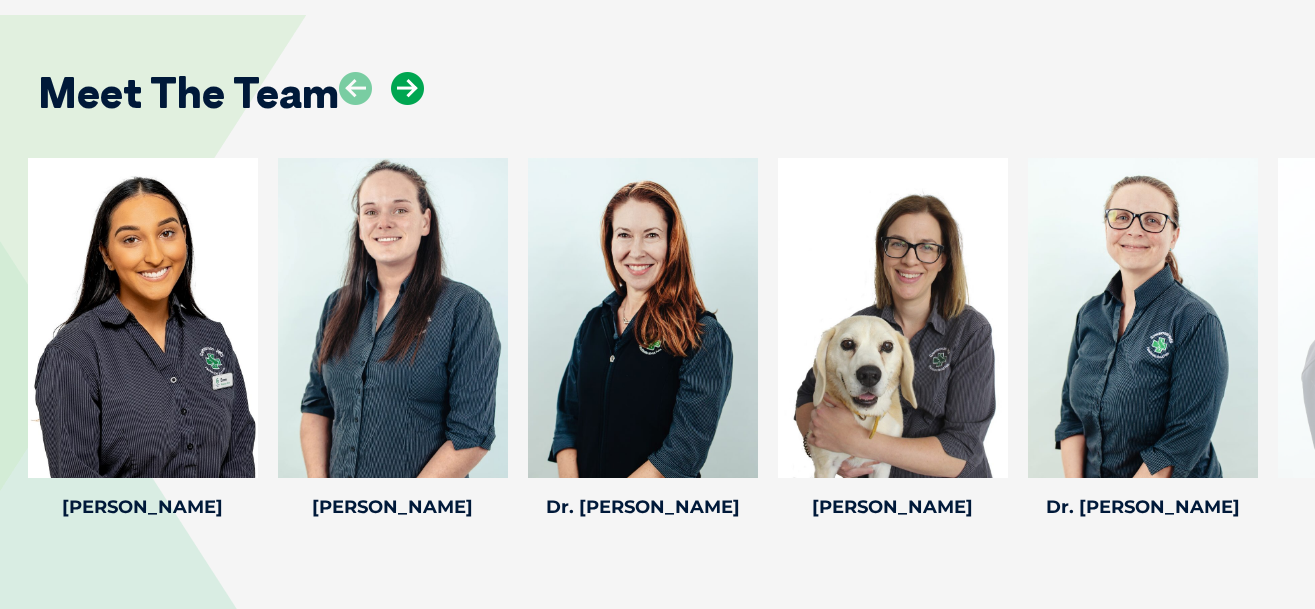 click at bounding box center [407, 88] 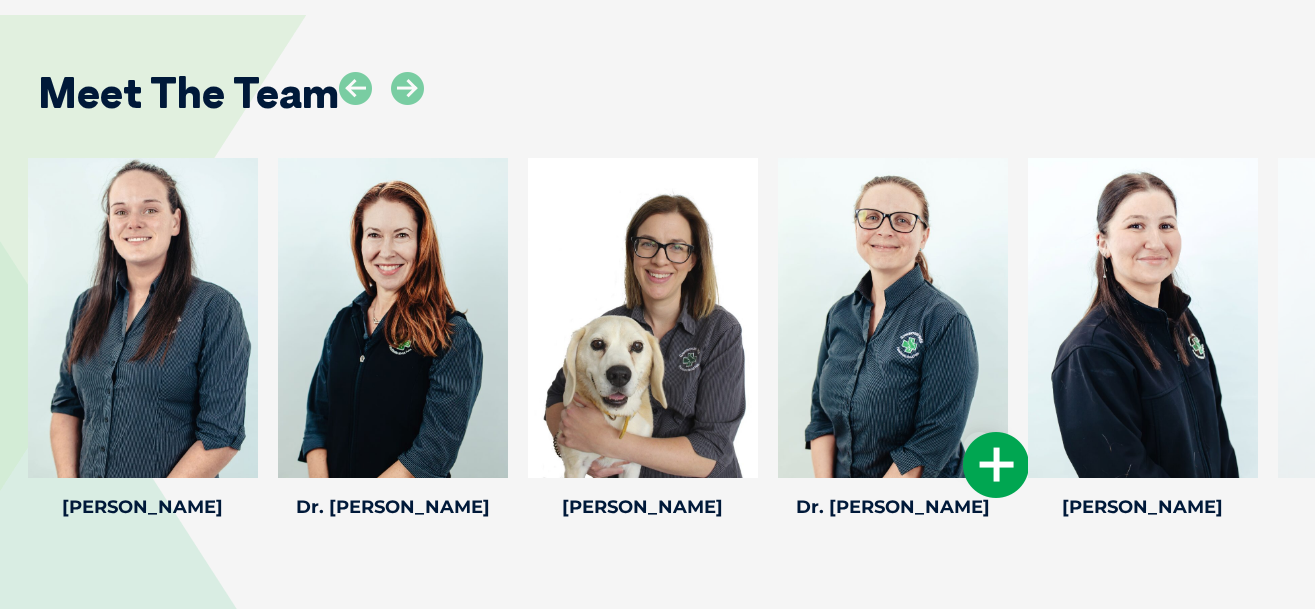 click at bounding box center (996, 465) 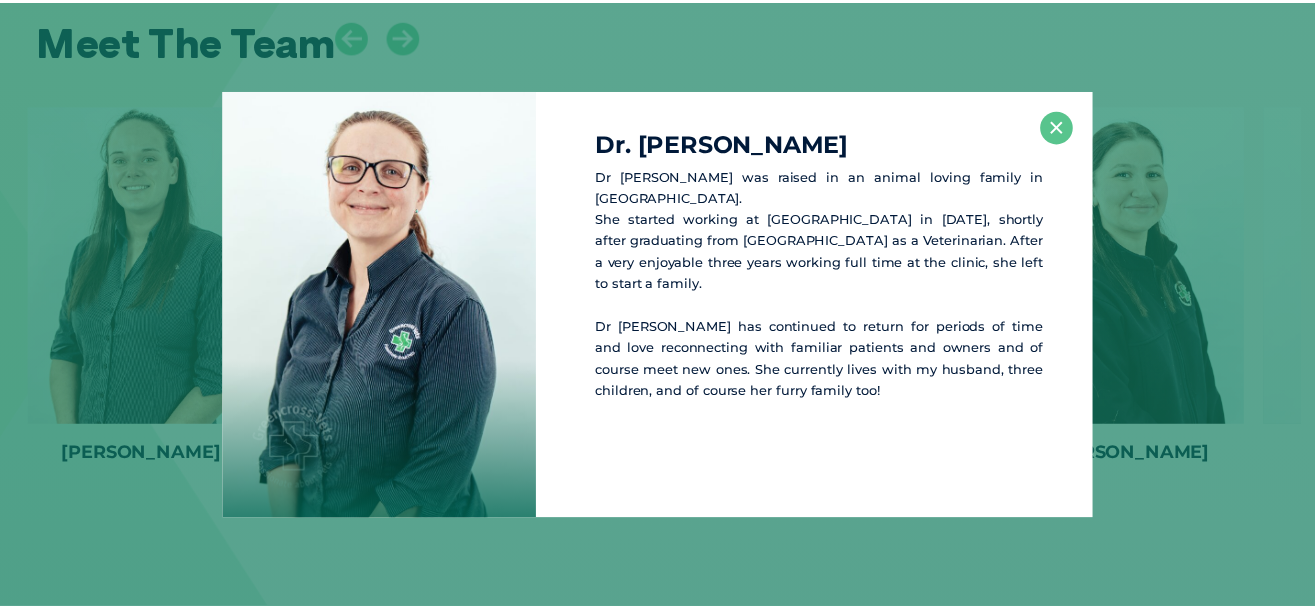 scroll, scrollTop: 7222, scrollLeft: 0, axis: vertical 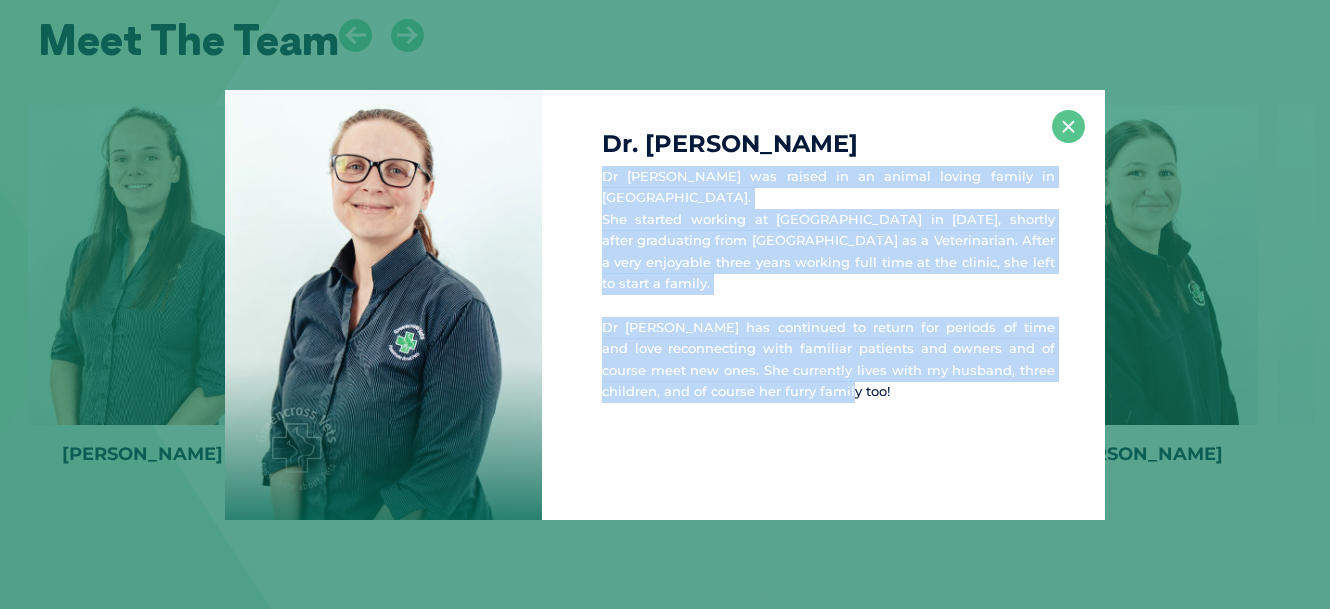 drag, startPoint x: 813, startPoint y: 370, endPoint x: 590, endPoint y: 159, distance: 307.00162 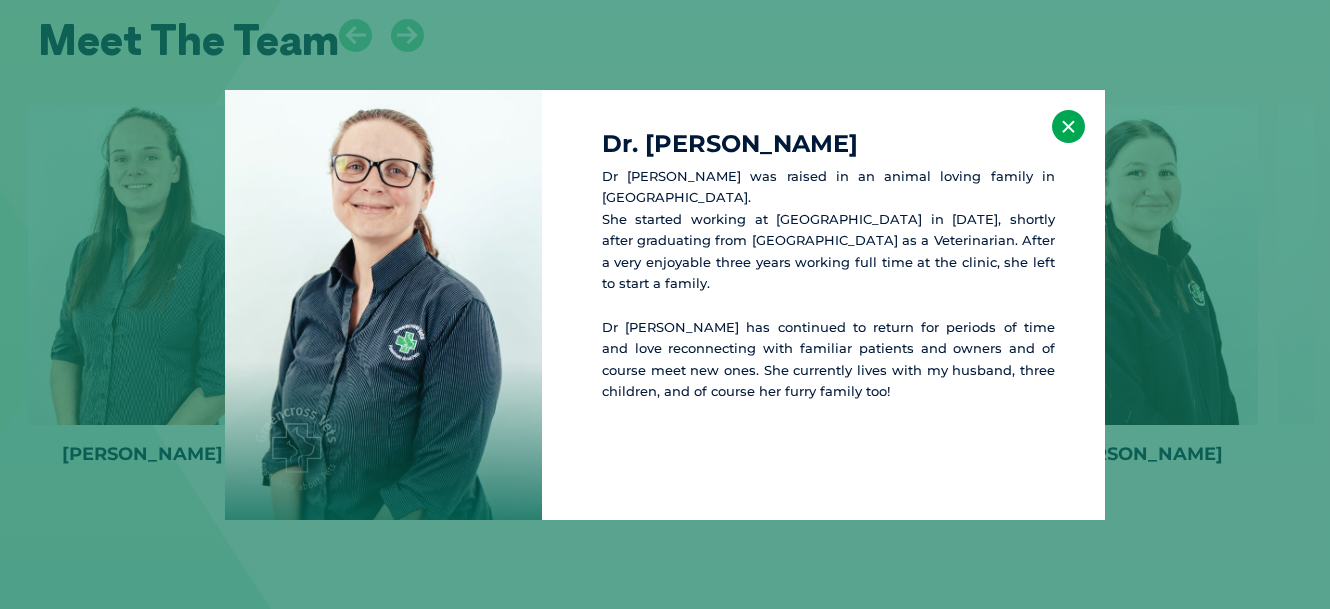 click on "×" at bounding box center [1068, 126] 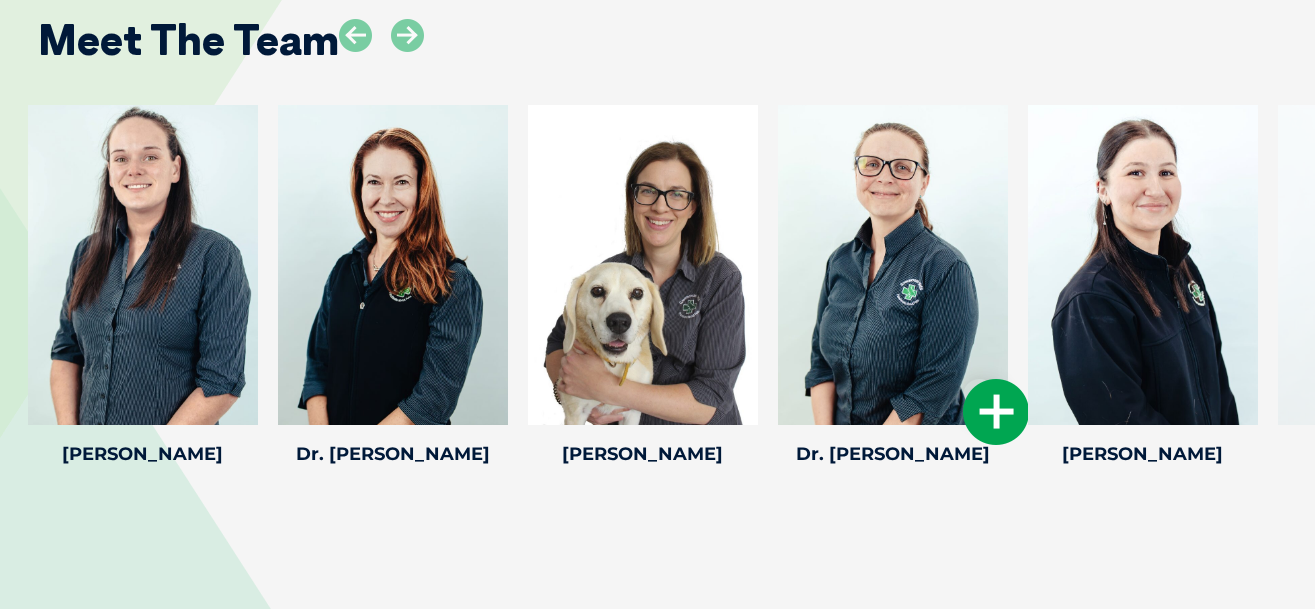 click on "Dr. [PERSON_NAME]" at bounding box center [893, 454] 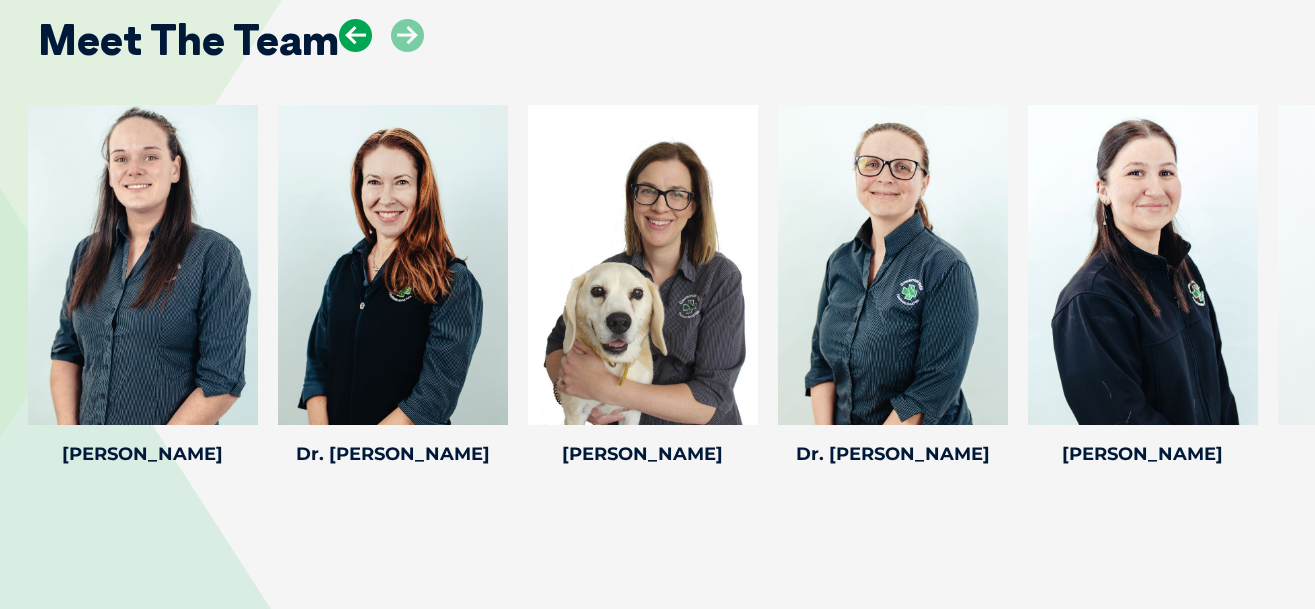 click at bounding box center [355, 35] 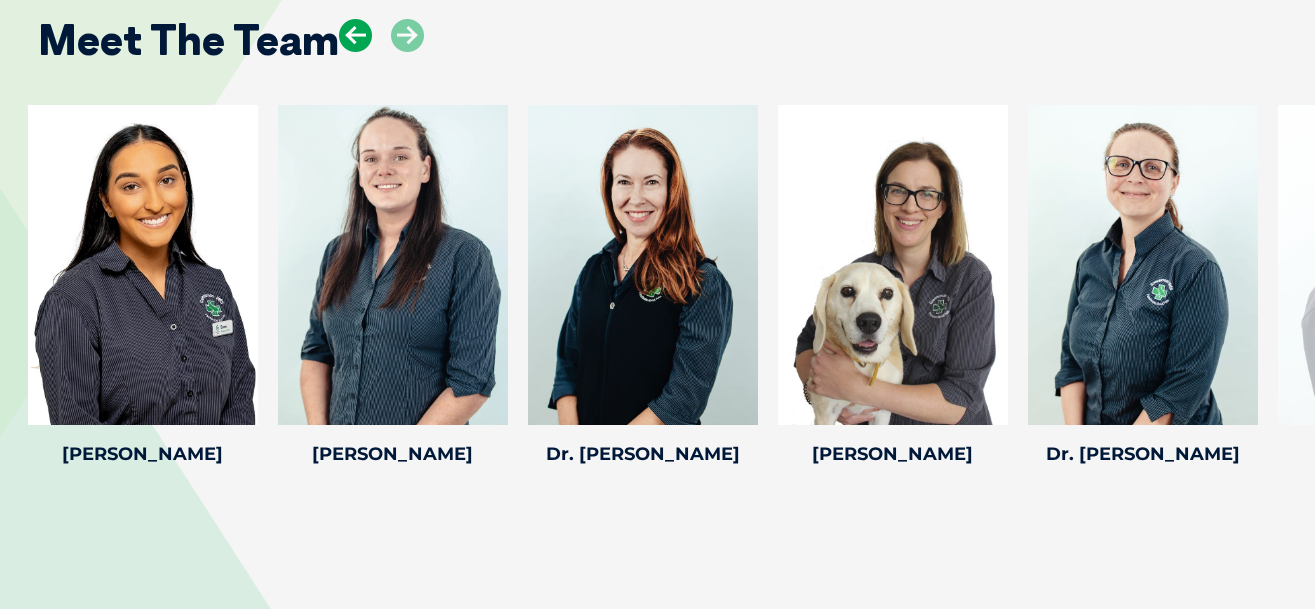 click at bounding box center (355, 35) 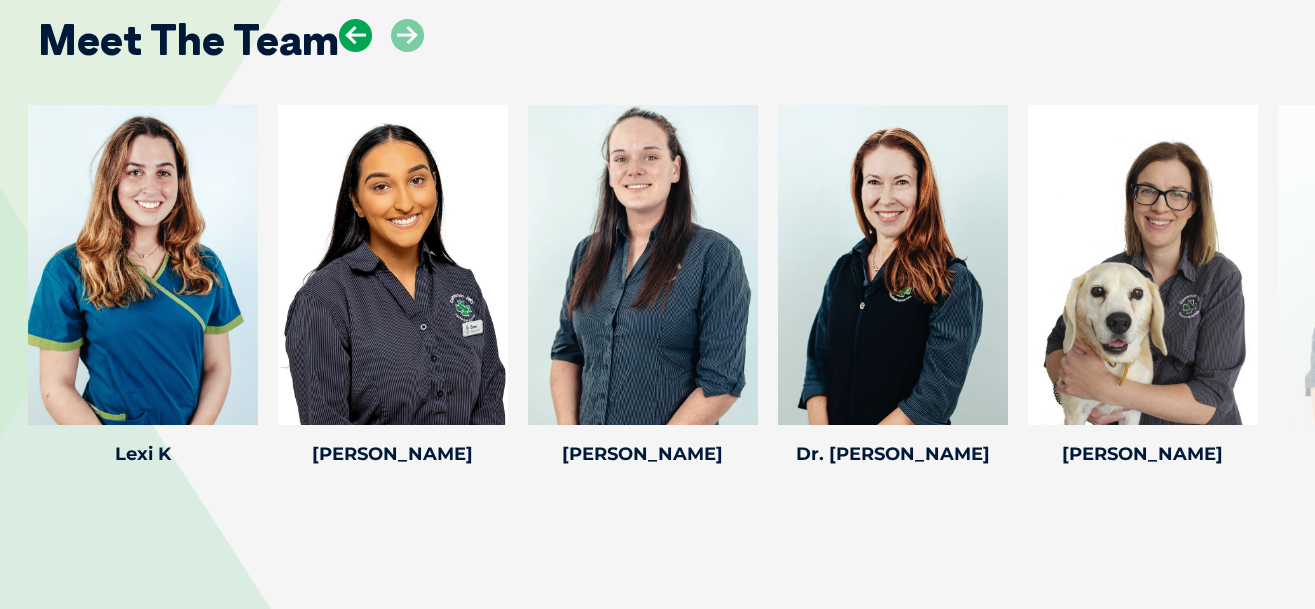 click at bounding box center [355, 35] 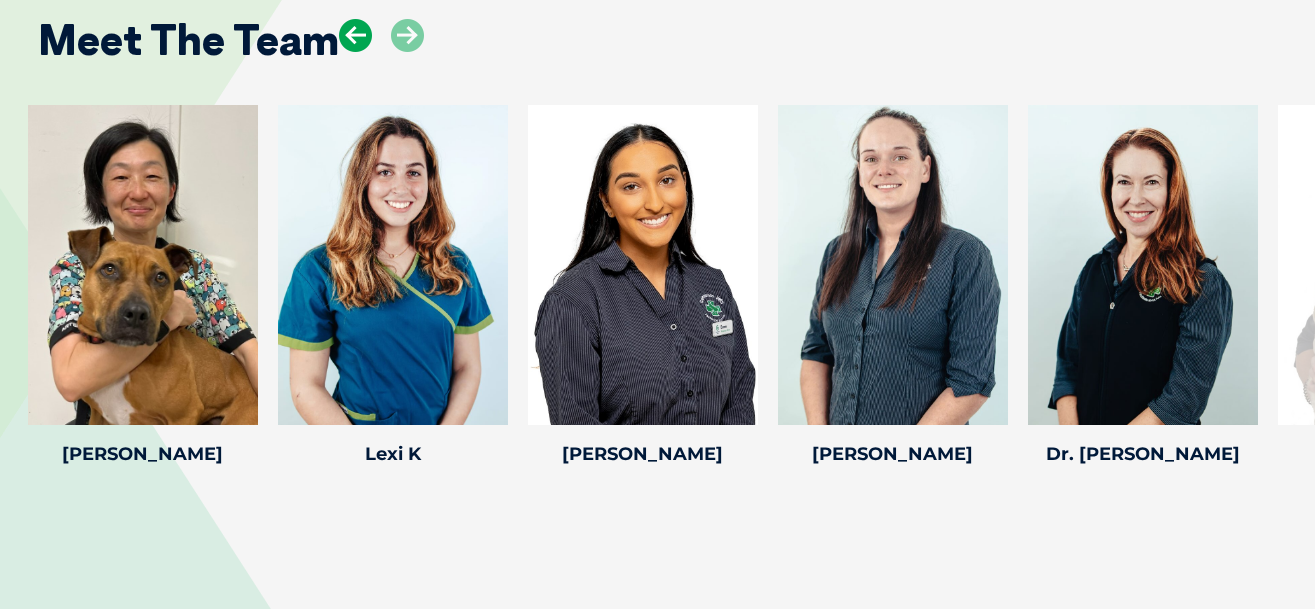 click at bounding box center [355, 35] 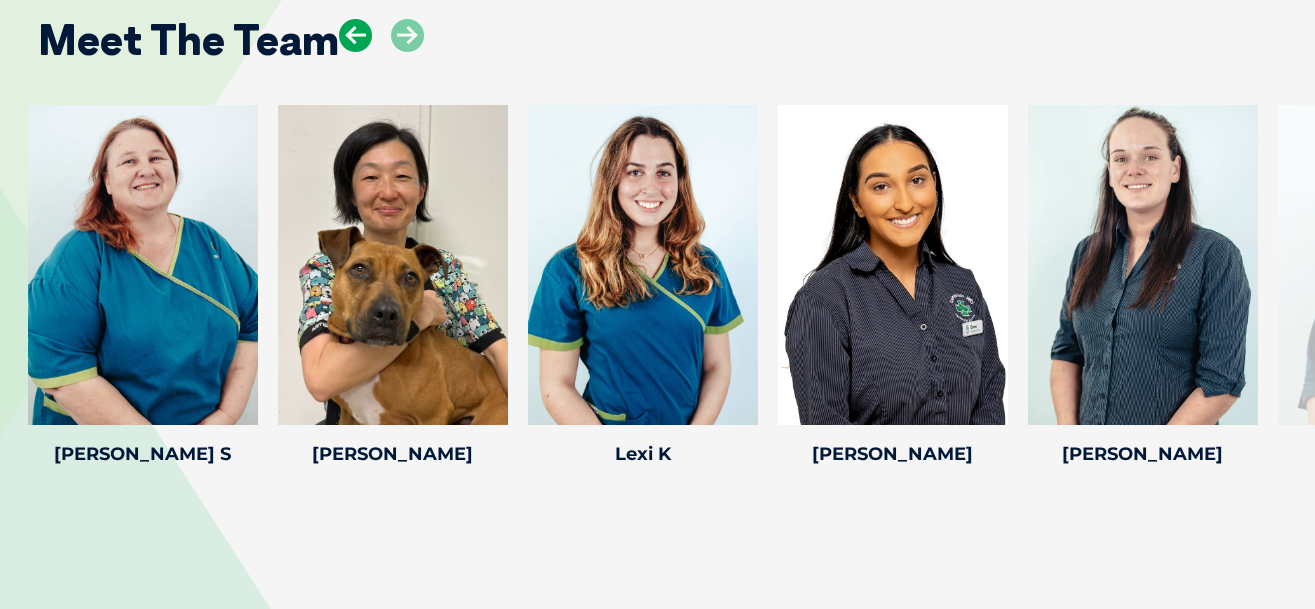 click at bounding box center (355, 35) 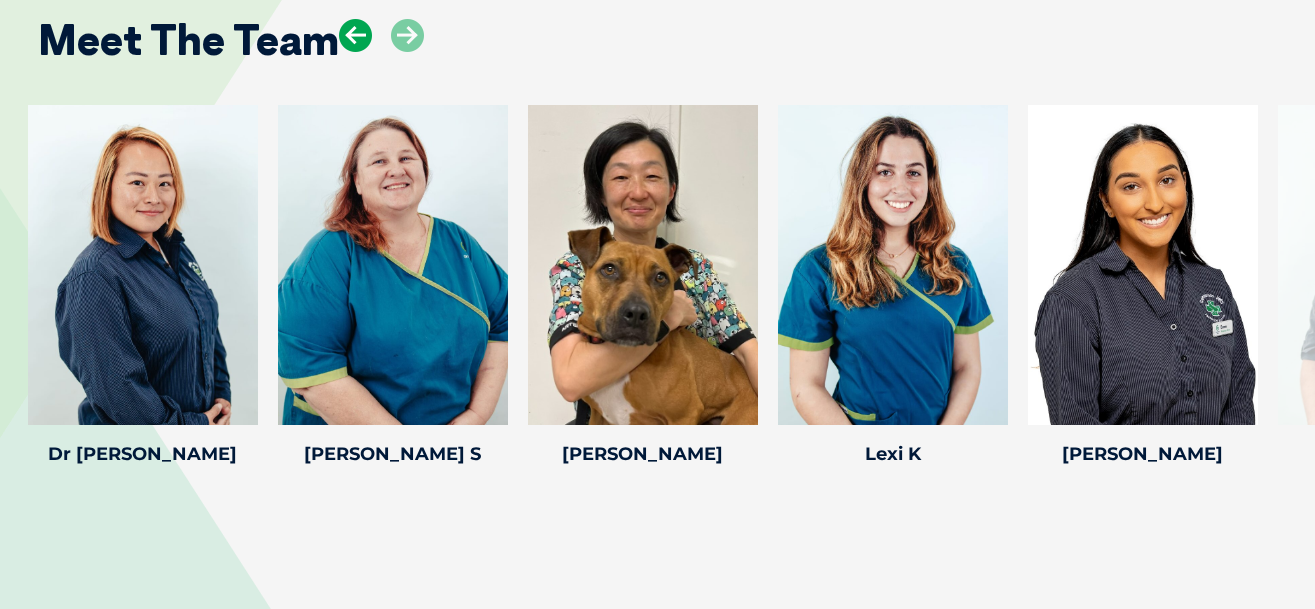 click at bounding box center (355, 35) 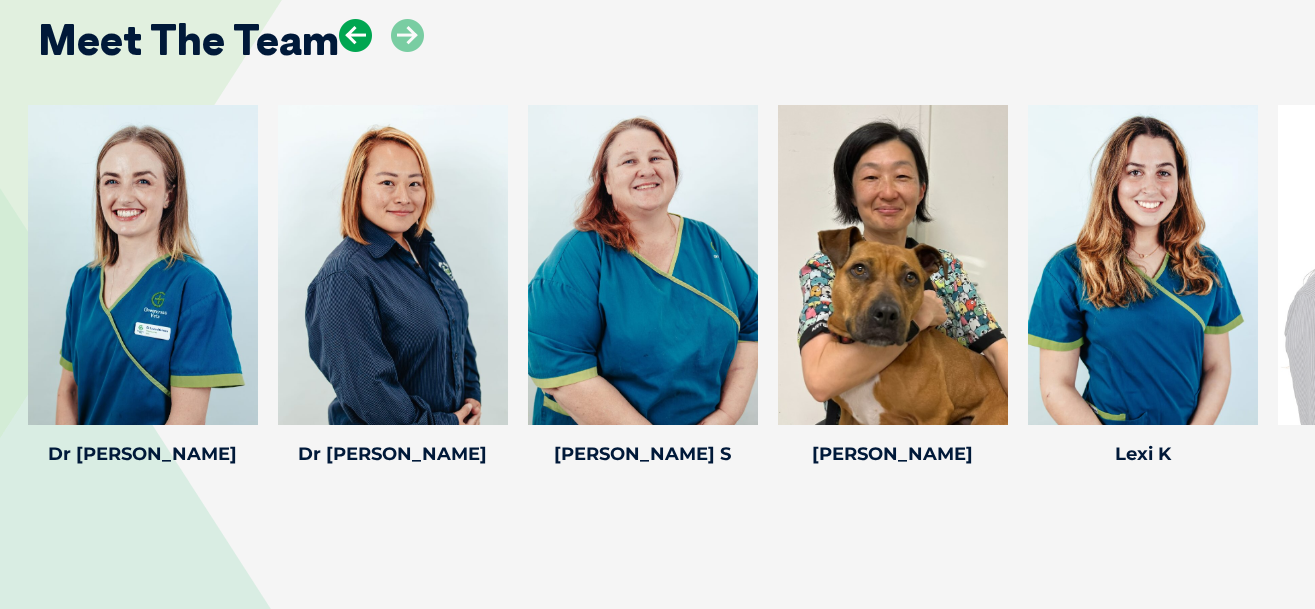 click at bounding box center (355, 35) 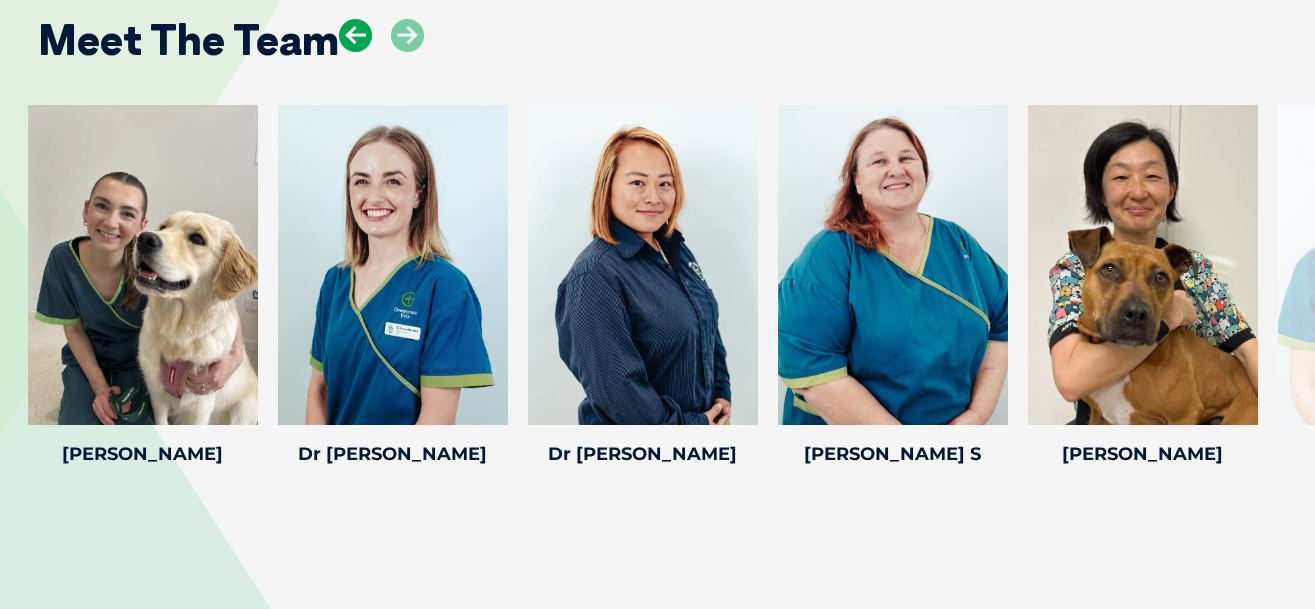 click at bounding box center (355, 35) 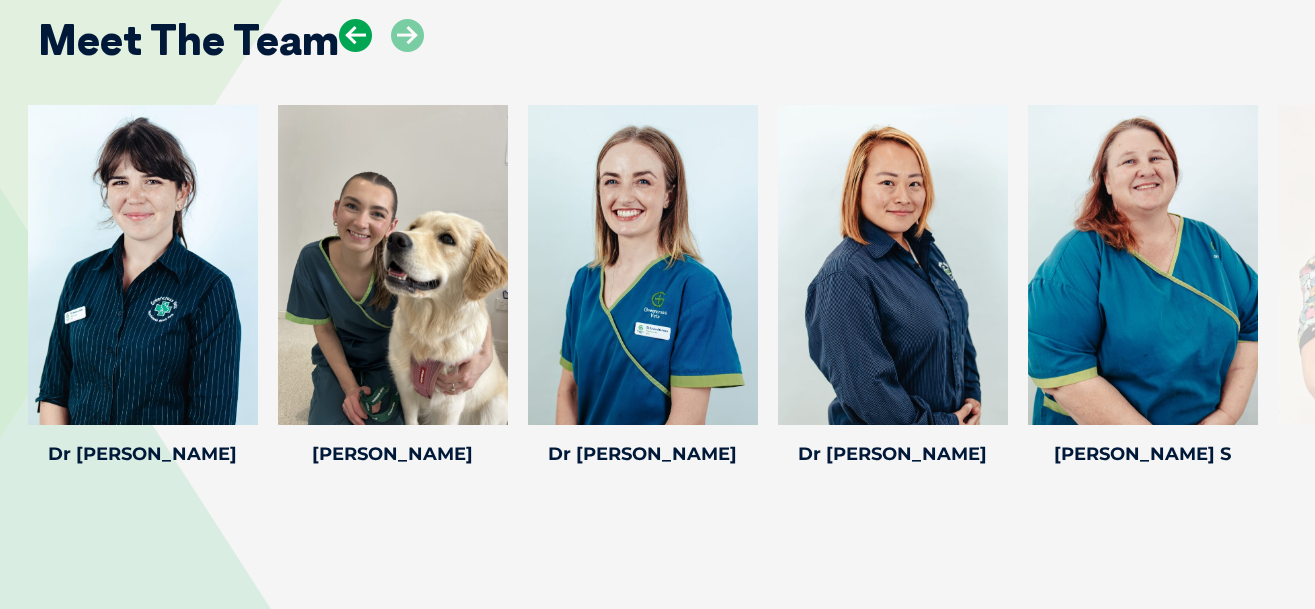 click at bounding box center (355, 35) 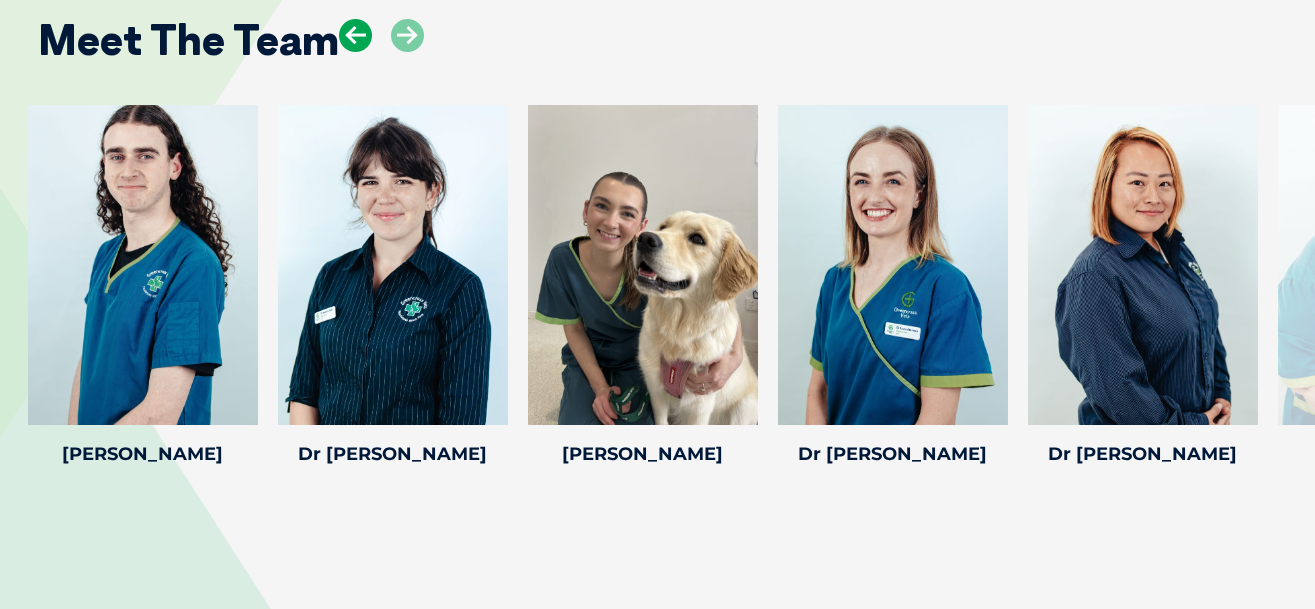 click at bounding box center [355, 35] 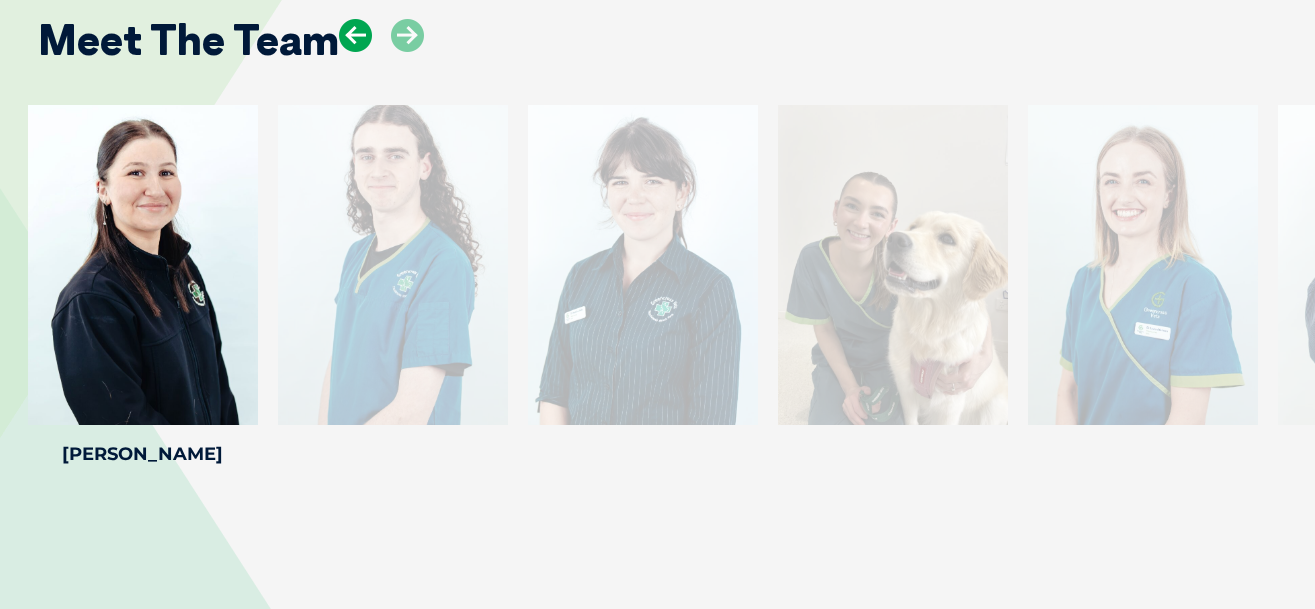 click at bounding box center (355, 35) 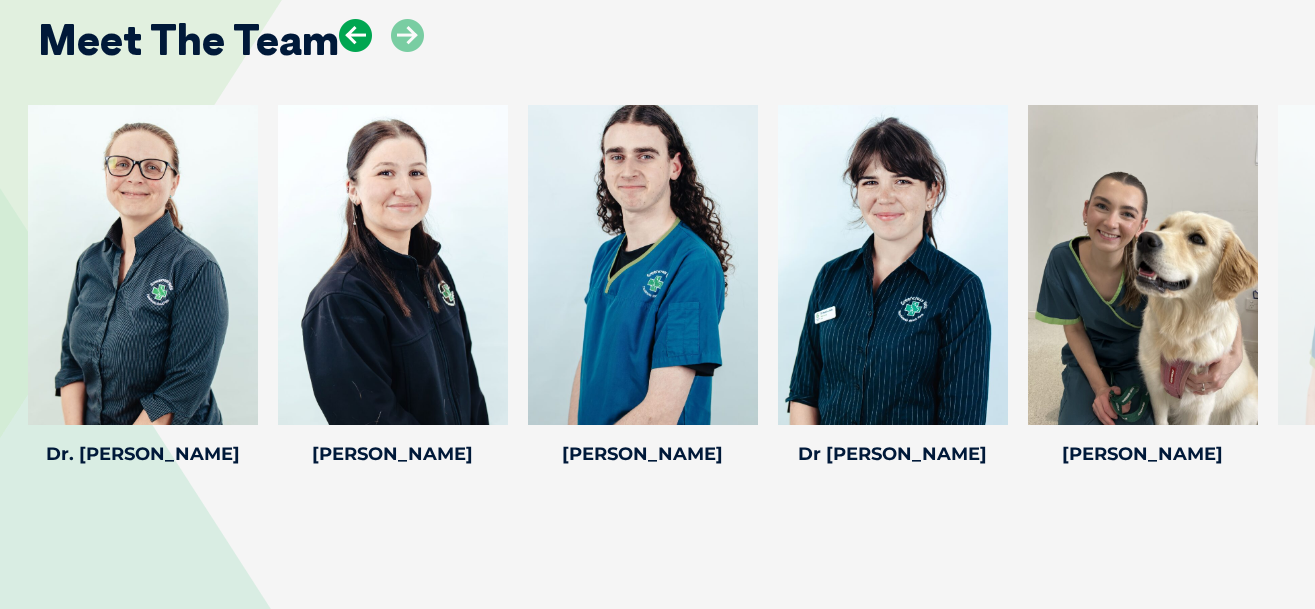 click at bounding box center (355, 35) 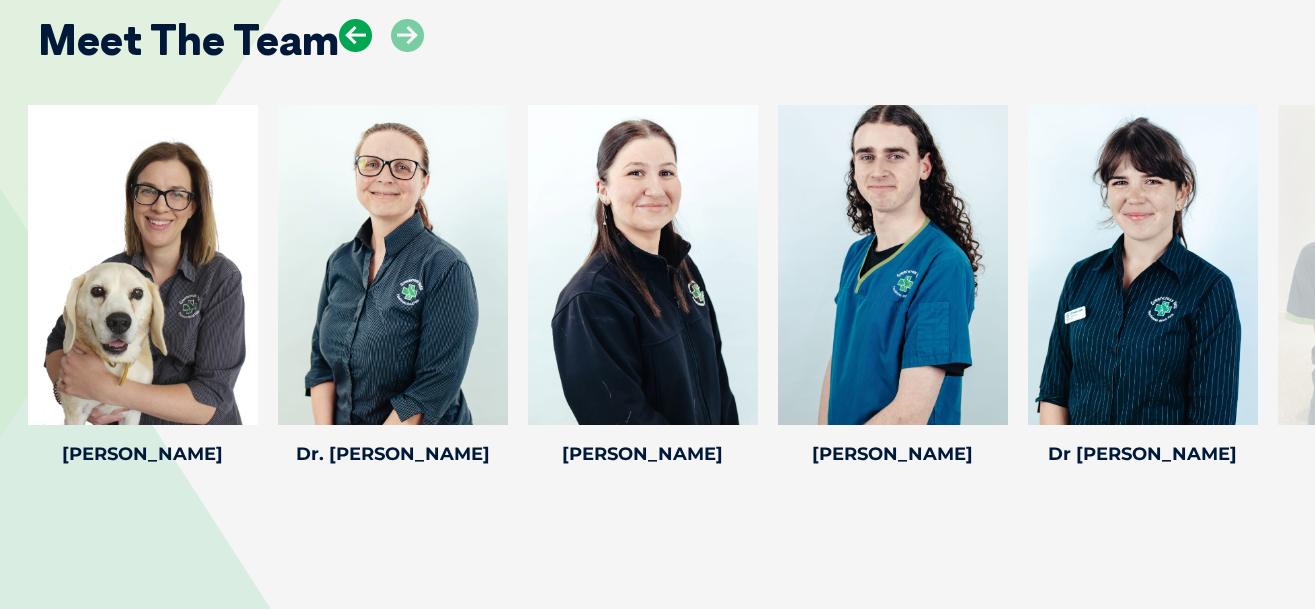 click at bounding box center (355, 35) 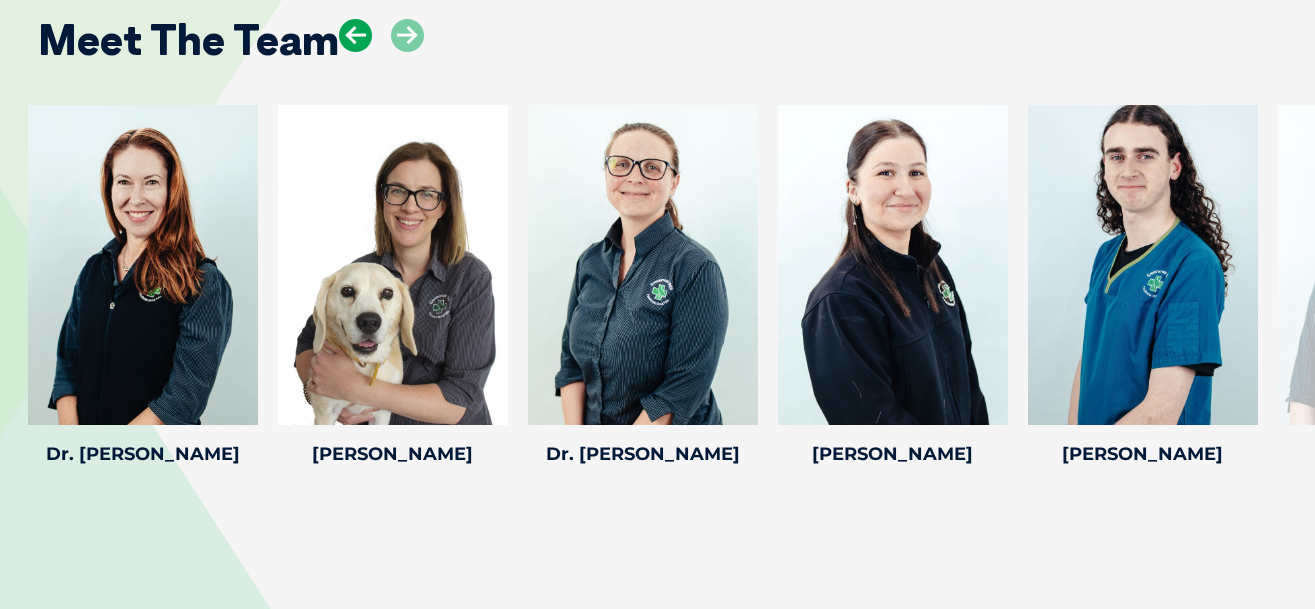 click at bounding box center (355, 35) 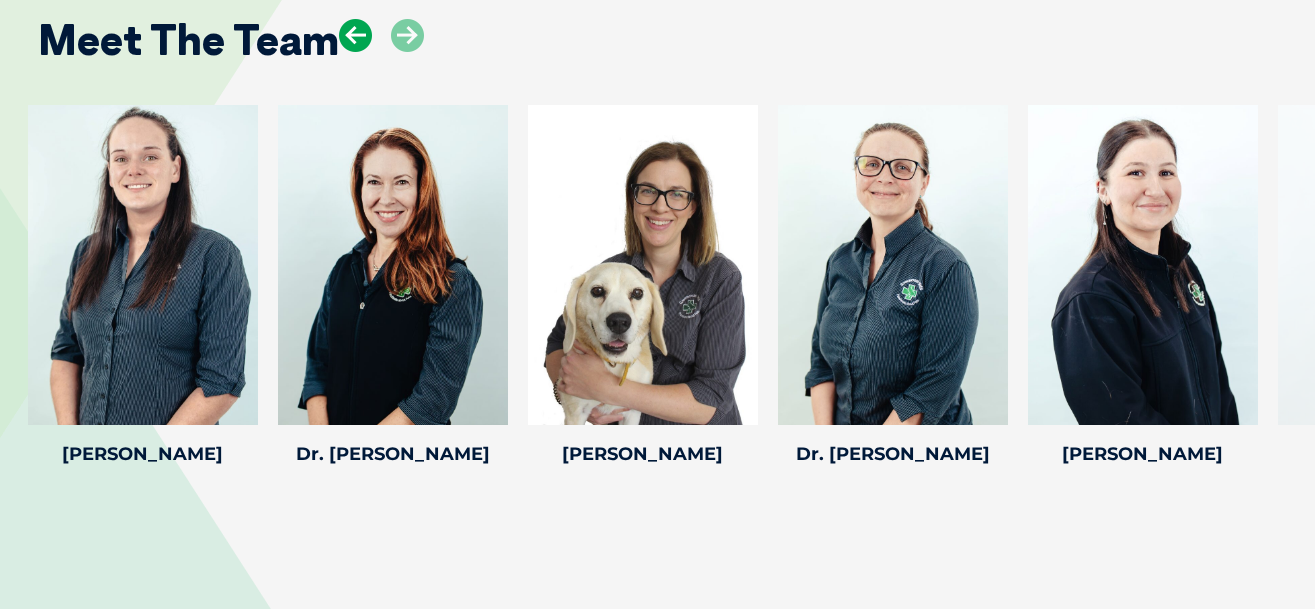 click at bounding box center (355, 35) 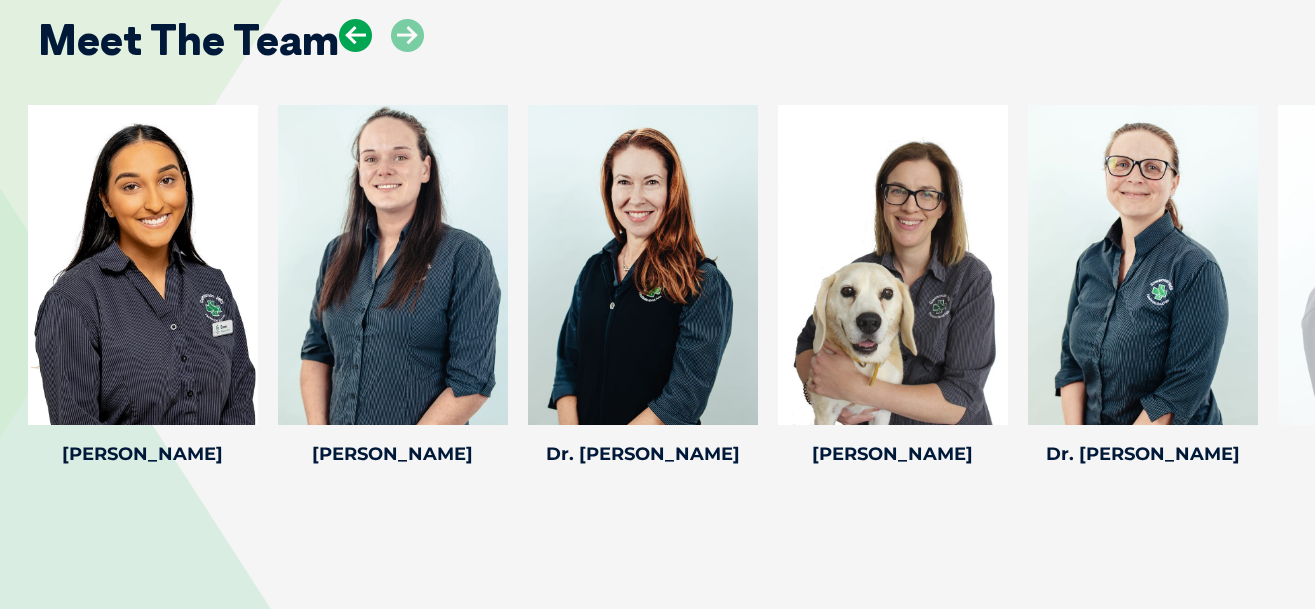 click at bounding box center (355, 35) 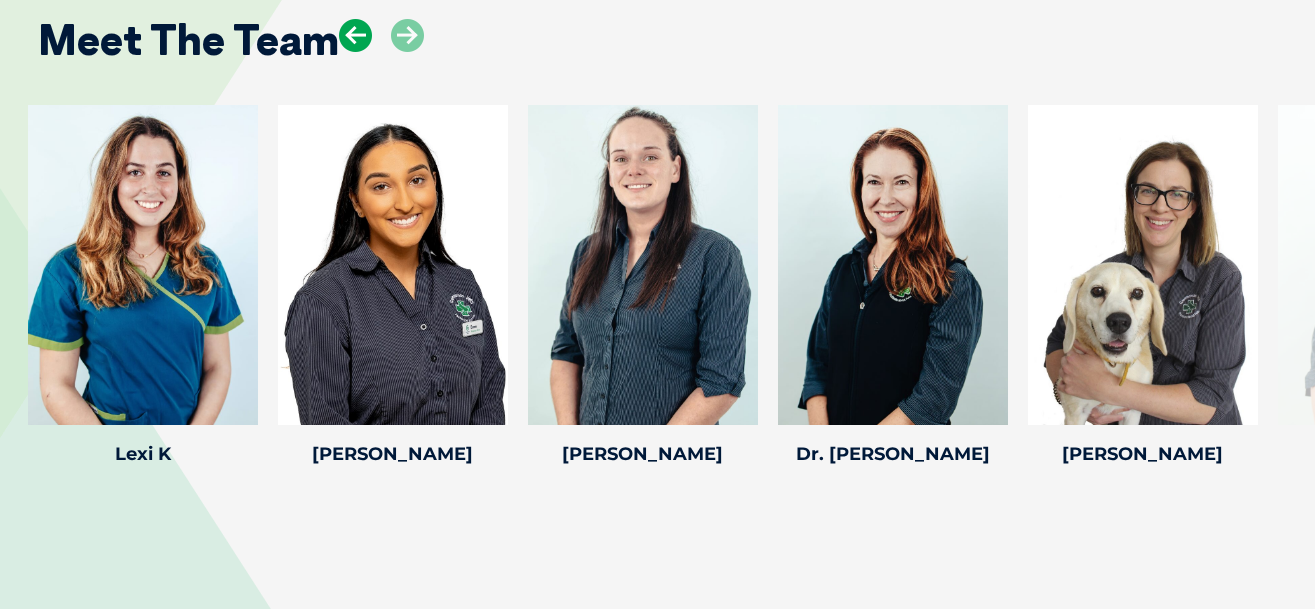 click at bounding box center (355, 35) 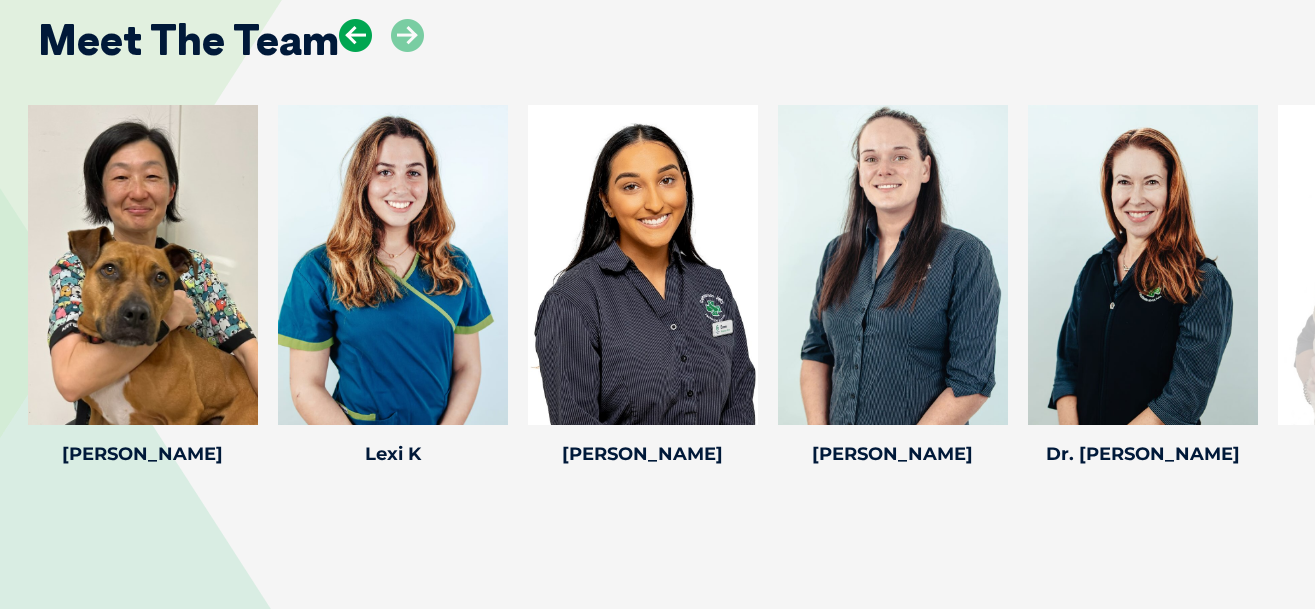 click at bounding box center [355, 35] 